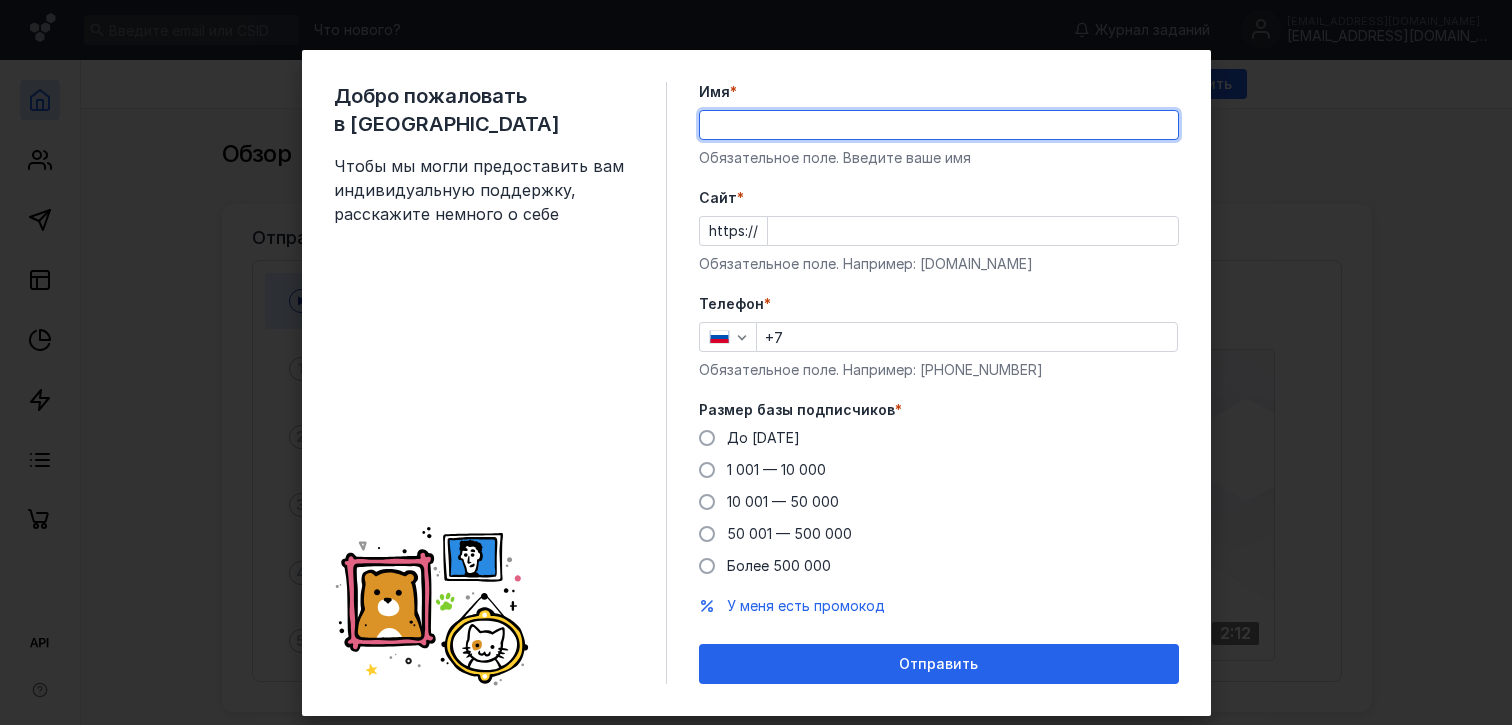scroll, scrollTop: 0, scrollLeft: 0, axis: both 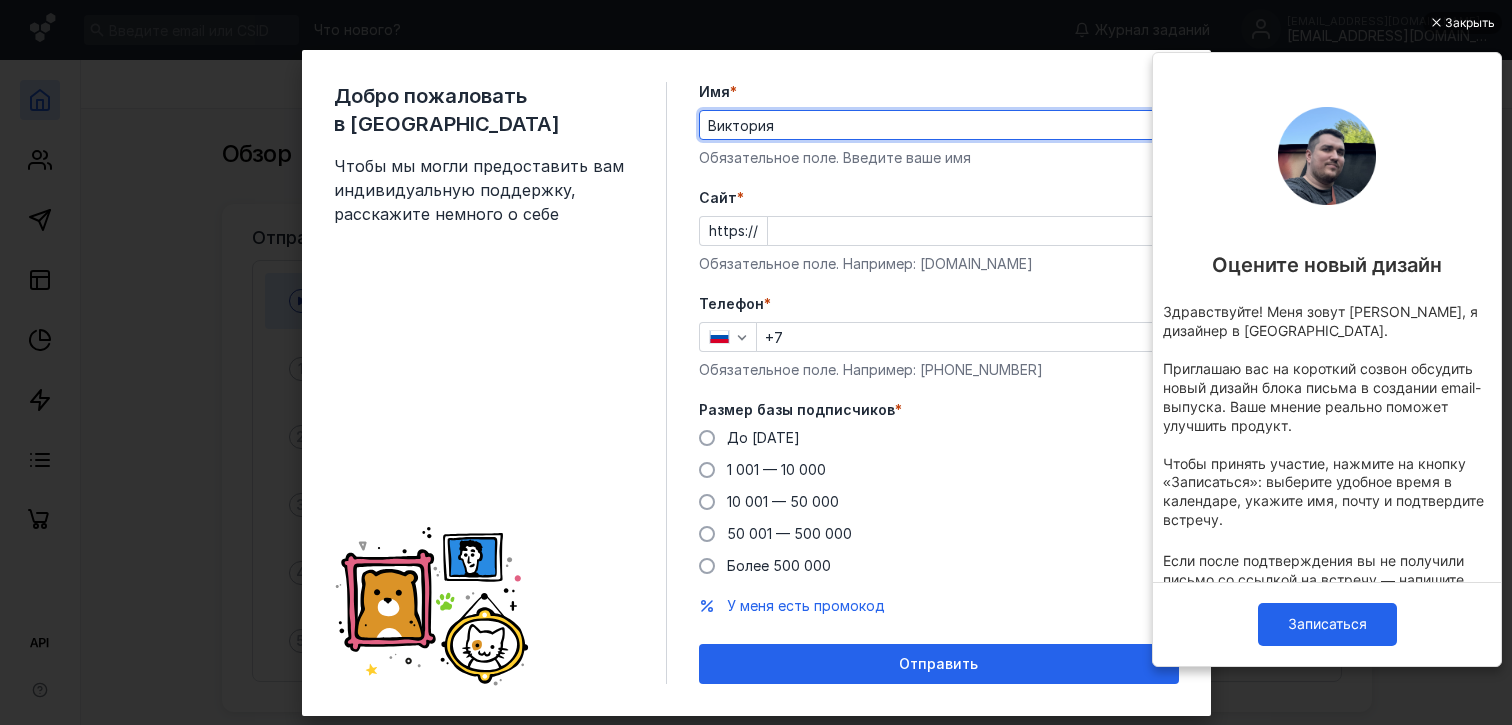 type on "Виктория" 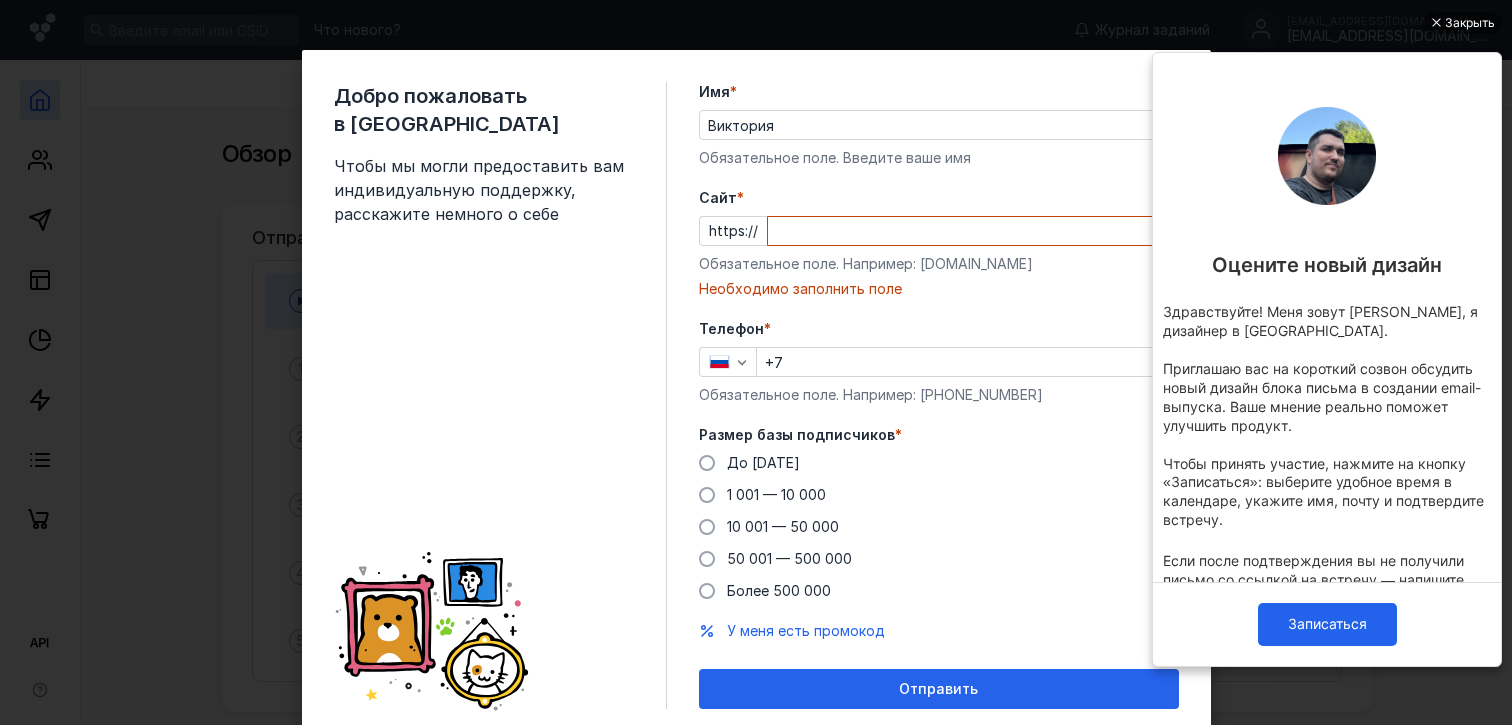 click on "Размер базы подписчиков  * До [DATE] 1 001 — 10 000 10 001 — 50 000 50 001 — 500 000 Более 500 000" at bounding box center [939, 513] 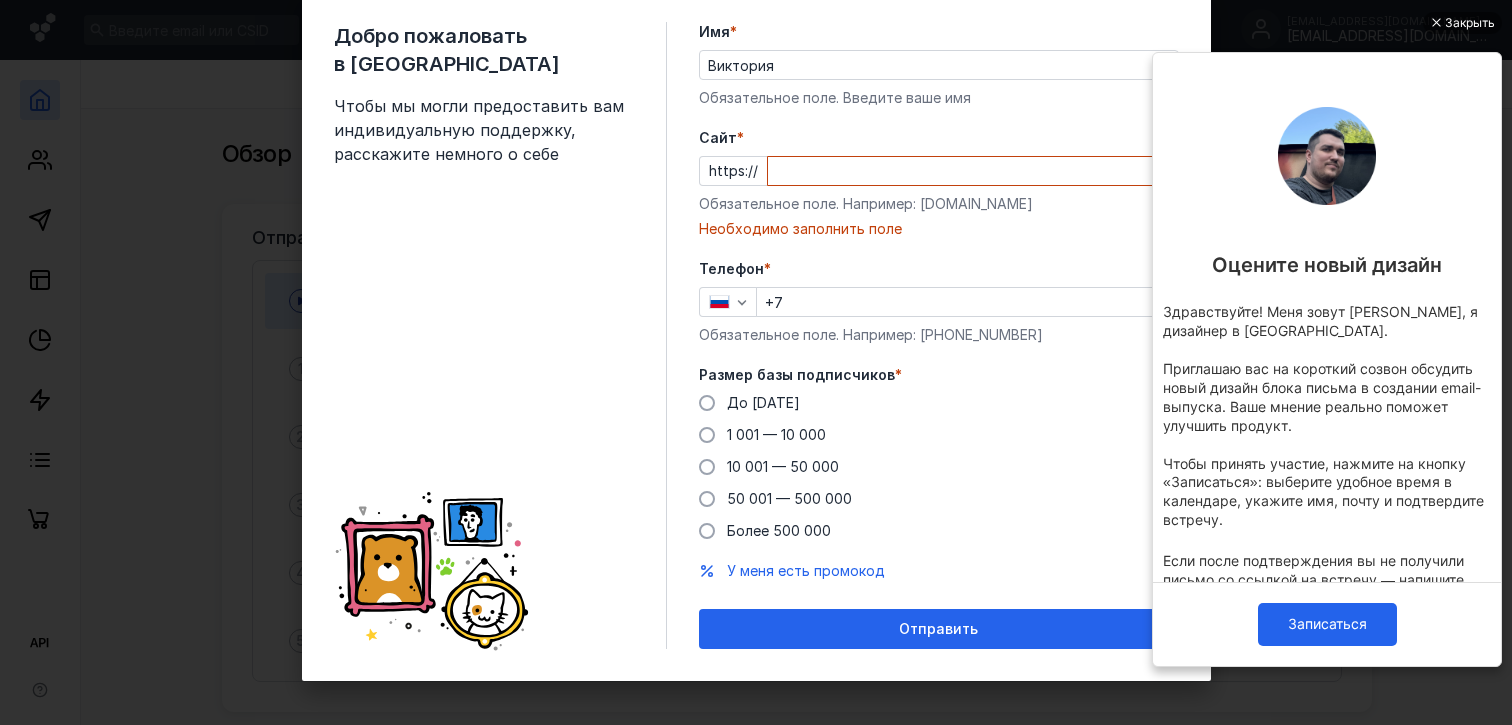 scroll, scrollTop: 66, scrollLeft: 0, axis: vertical 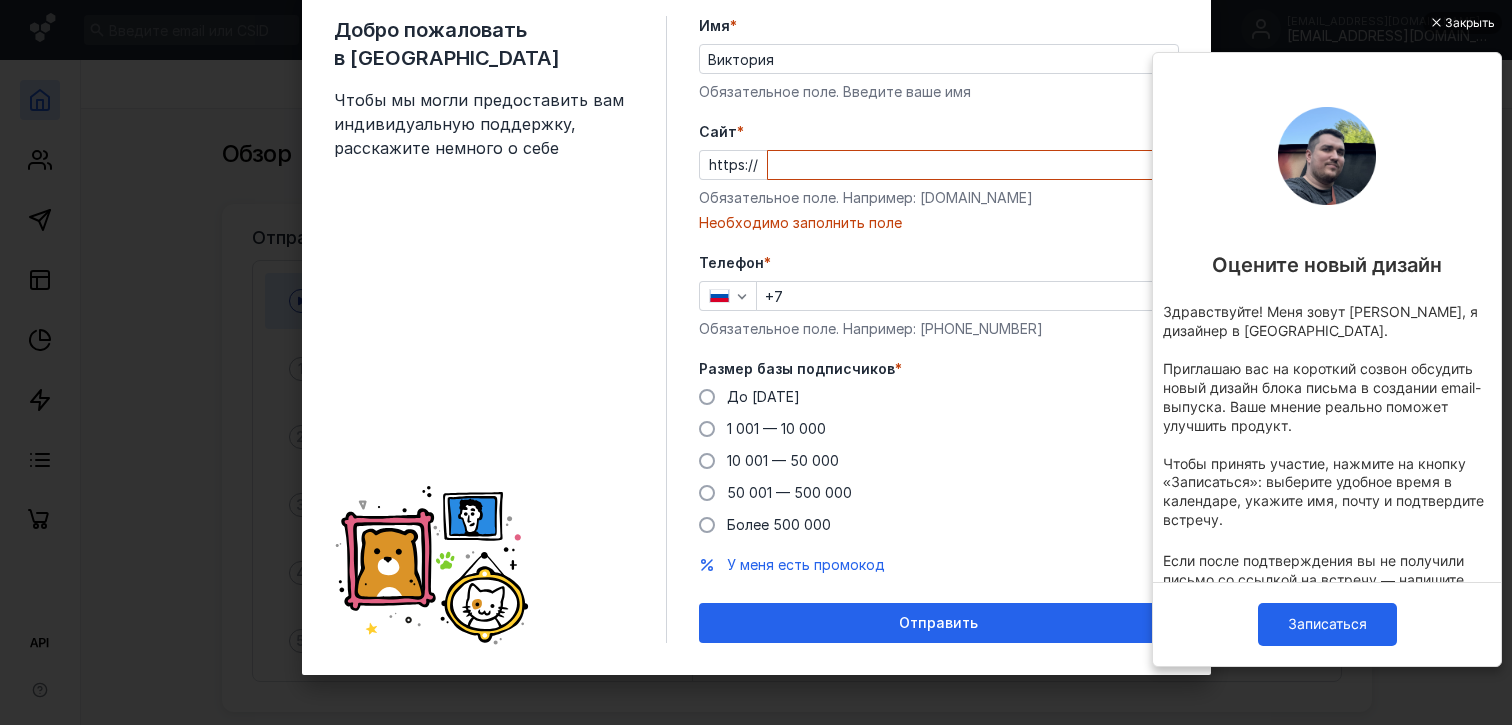 click on "Cайт  *" at bounding box center (973, 165) 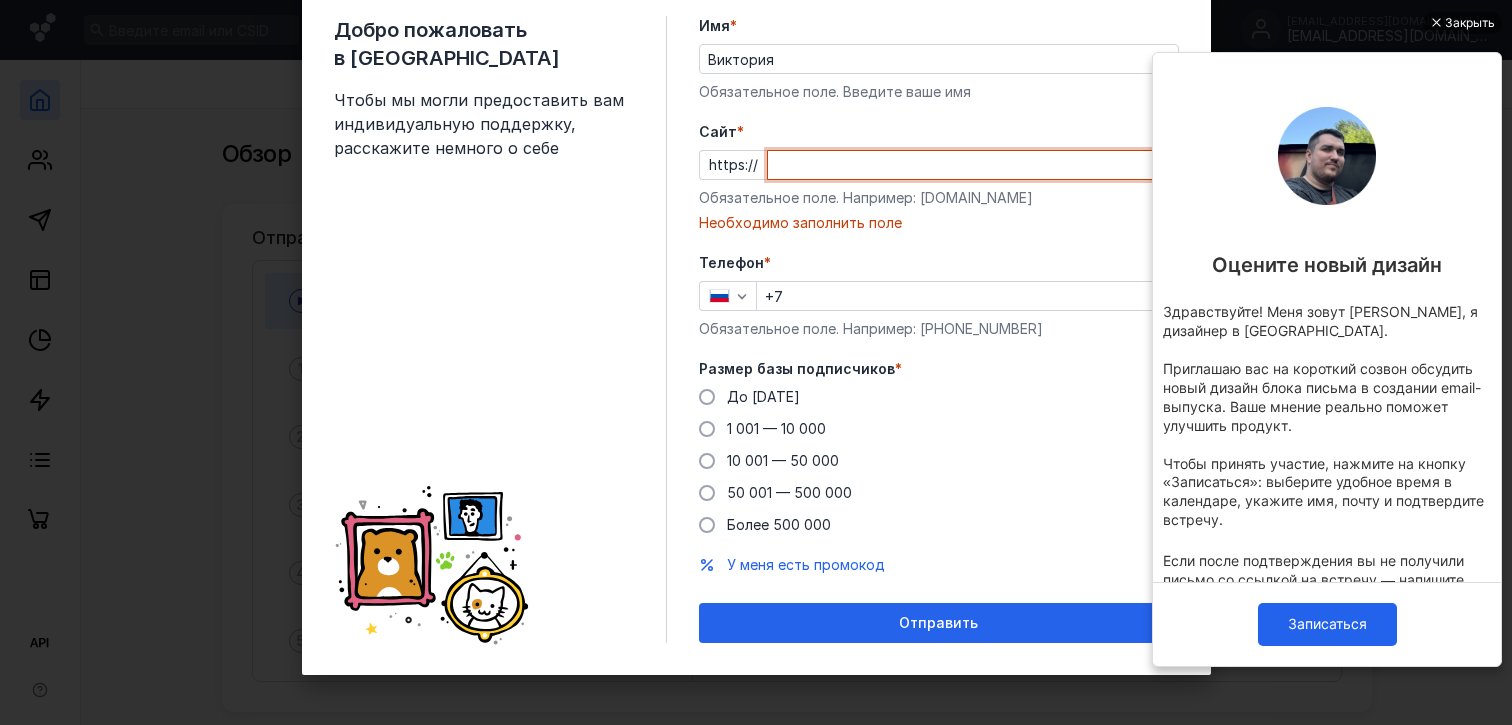 click on "Необходимо заполнить поле" at bounding box center [939, 223] 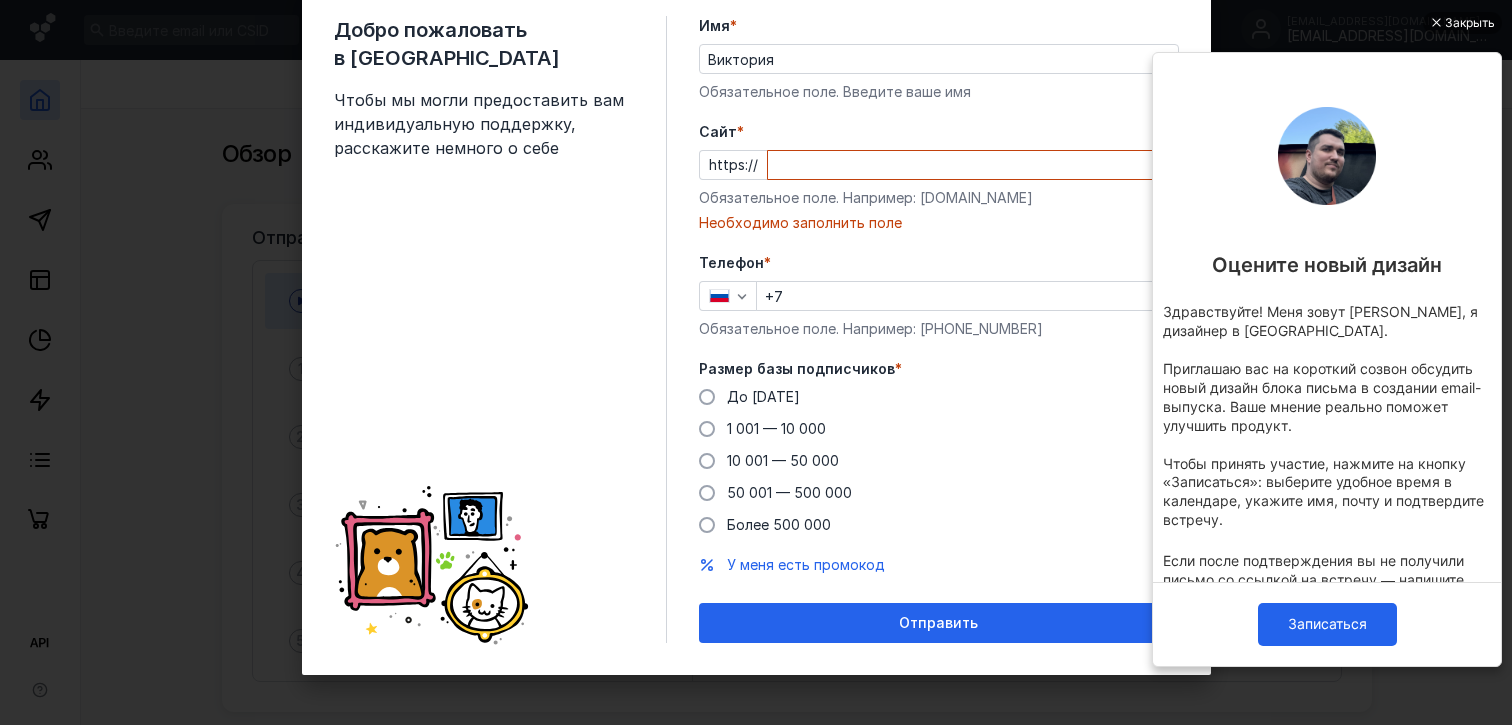 click on "Закрыть
Оцените новый дизайн Здравствуйте! Меня зовут [PERSON_NAME], я дизайнер в [GEOGRAPHIC_DATA]. Приглашаю вас на короткий созвон обсудить новый дизайн блока письма в создании email-выпуска. Ваше мнение реально поможет улучшить продукт. Чтобы принять участие, нажмите на кнопку «Записаться»: выберите удобное время в календаре, укажите имя, почту и подтвердите встречу.  Если после подтверждения вы не получили письмо со ссылкой на встречу — напишите мне в  Telegram . Записаться" at bounding box center [1327, 364] 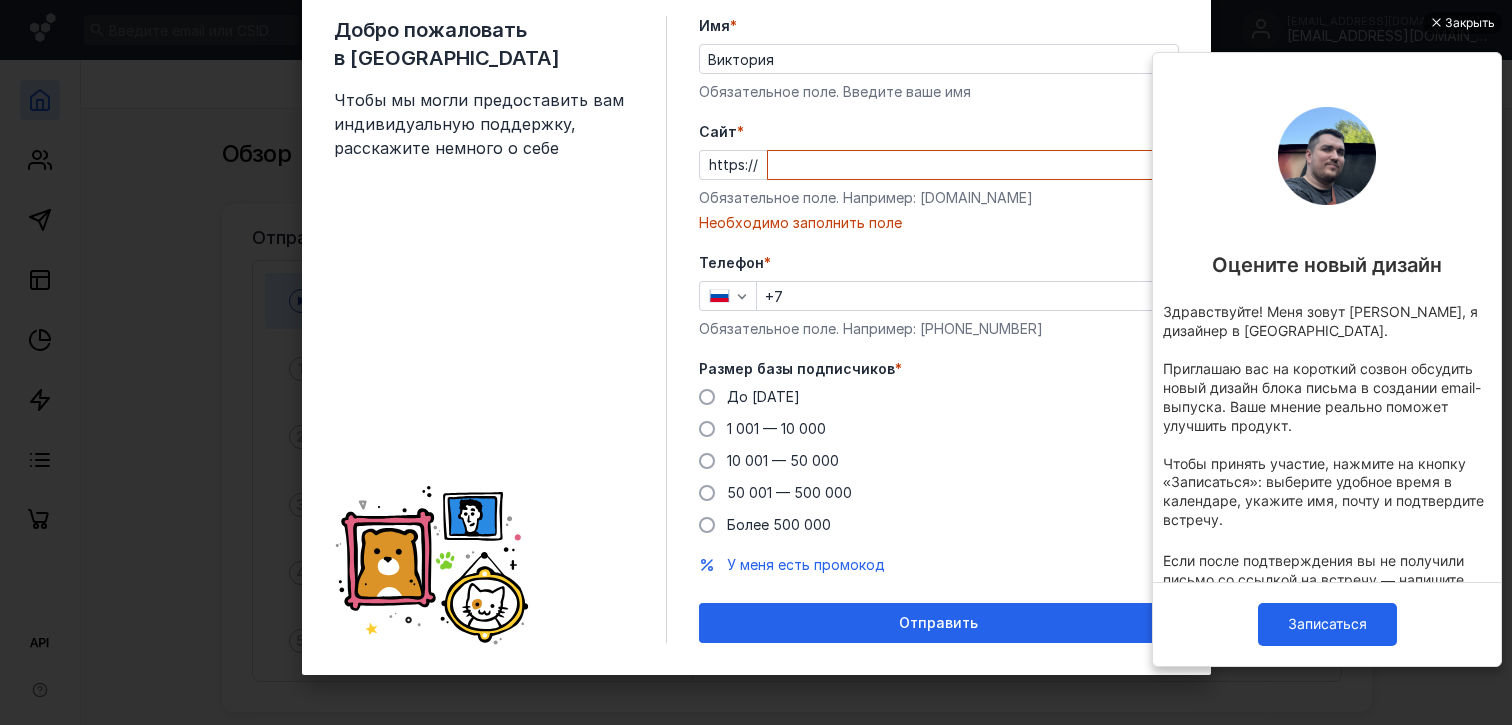 click on "Закрыть" at bounding box center [1470, 23] 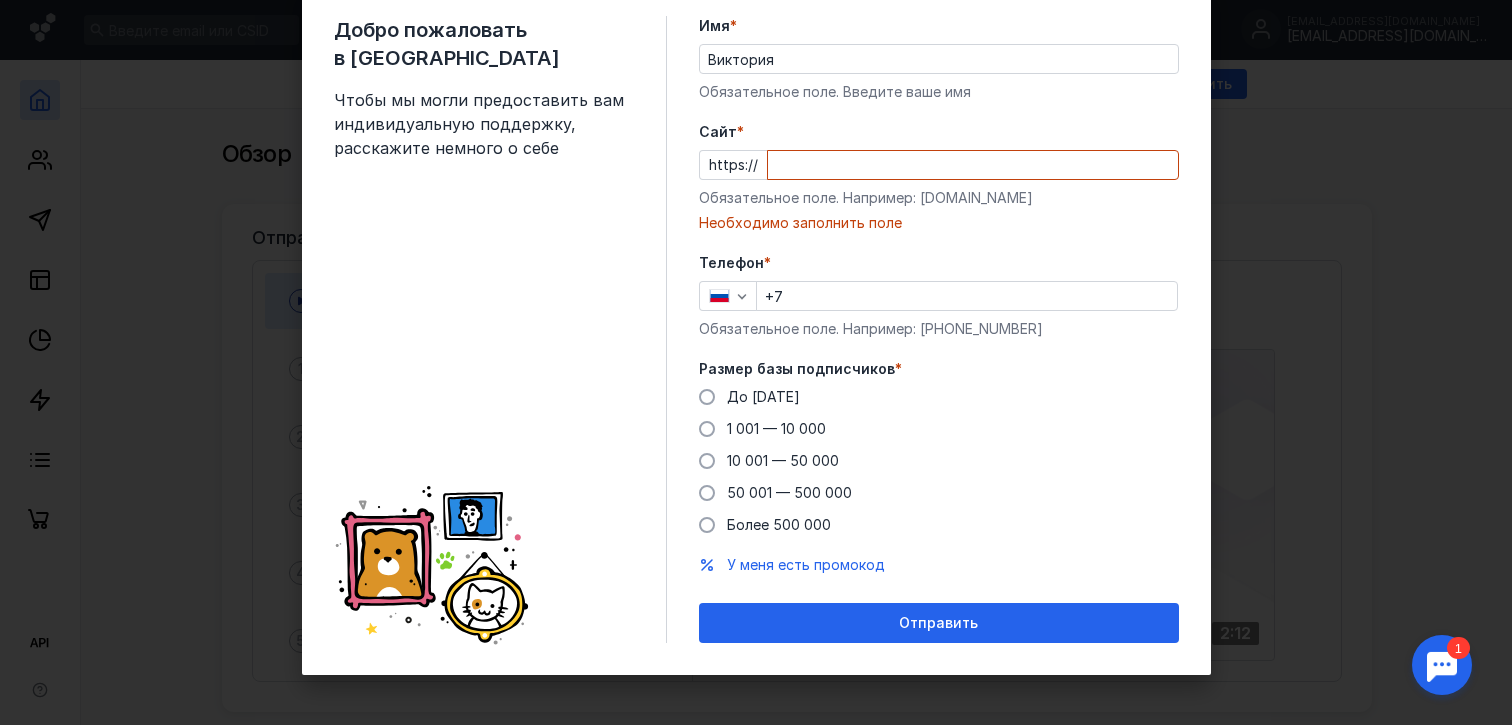scroll, scrollTop: 0, scrollLeft: 0, axis: both 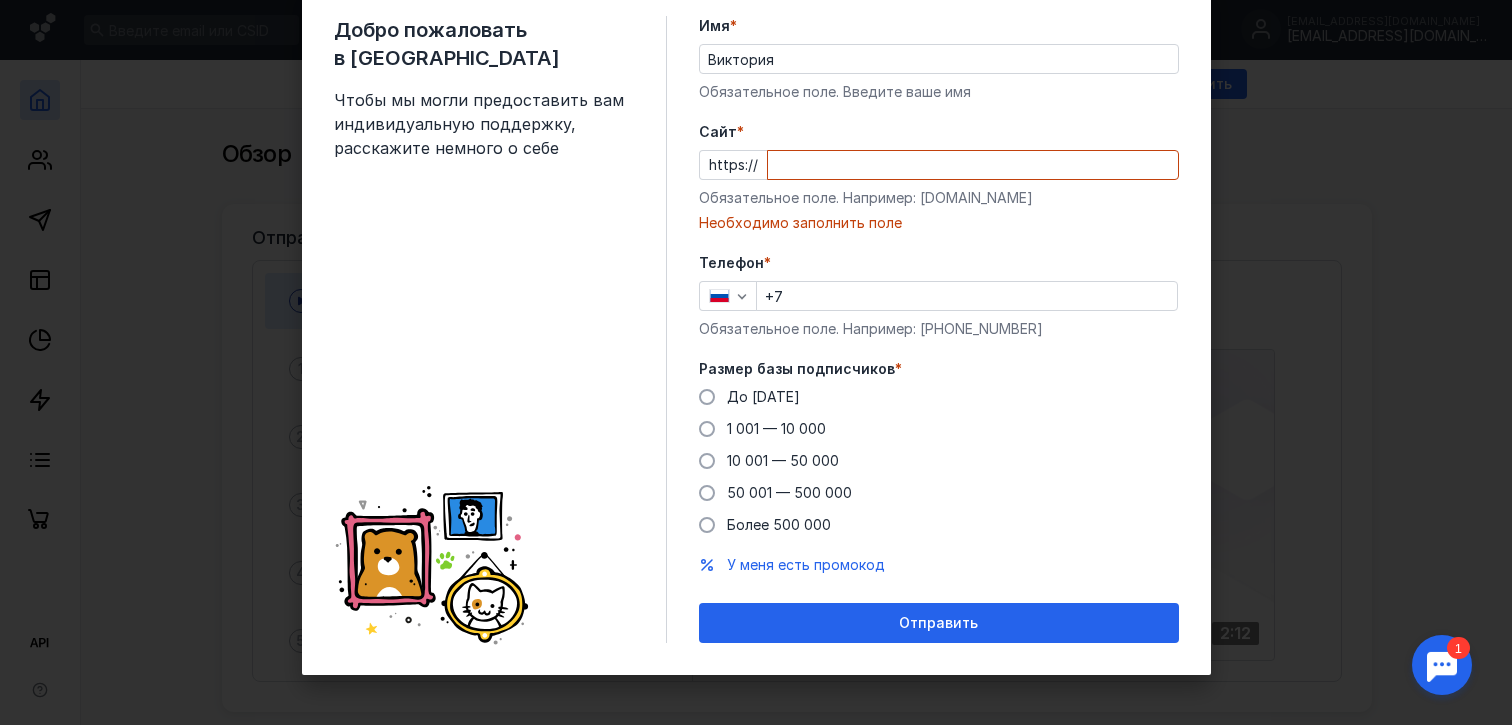 click on "Добро пожаловать в Sendsay Чтобы мы могли предоставить вам индивидуальную поддержку, расскажите немного о себе Имя  * [PERSON_NAME] Обязательное поле. Введите ваше имя [PERSON_NAME]  * https:// Обязательное поле. Например: [DOMAIN_NAME] Необходимо заполнить поле Телефон  * +7 Обязательное поле. Например: [PHONE_NUMBER] Размер базы подписчиков  * До [DATE] 1 001 — 10 000 10 001 — 50 000 50 001 — 500 000 Более 500 000 У меня есть промокод Отправить" at bounding box center [756, 362] 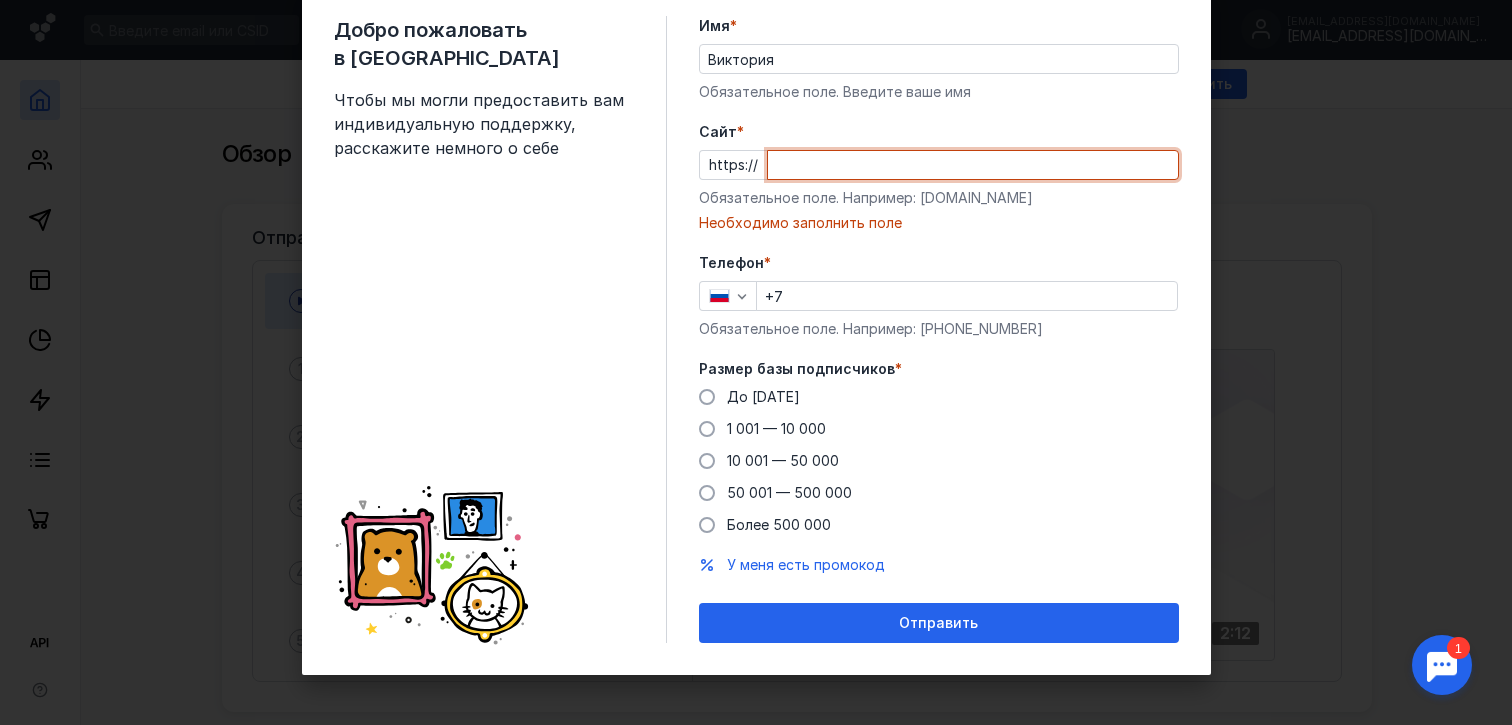 click on "Cайт  *" at bounding box center [973, 165] 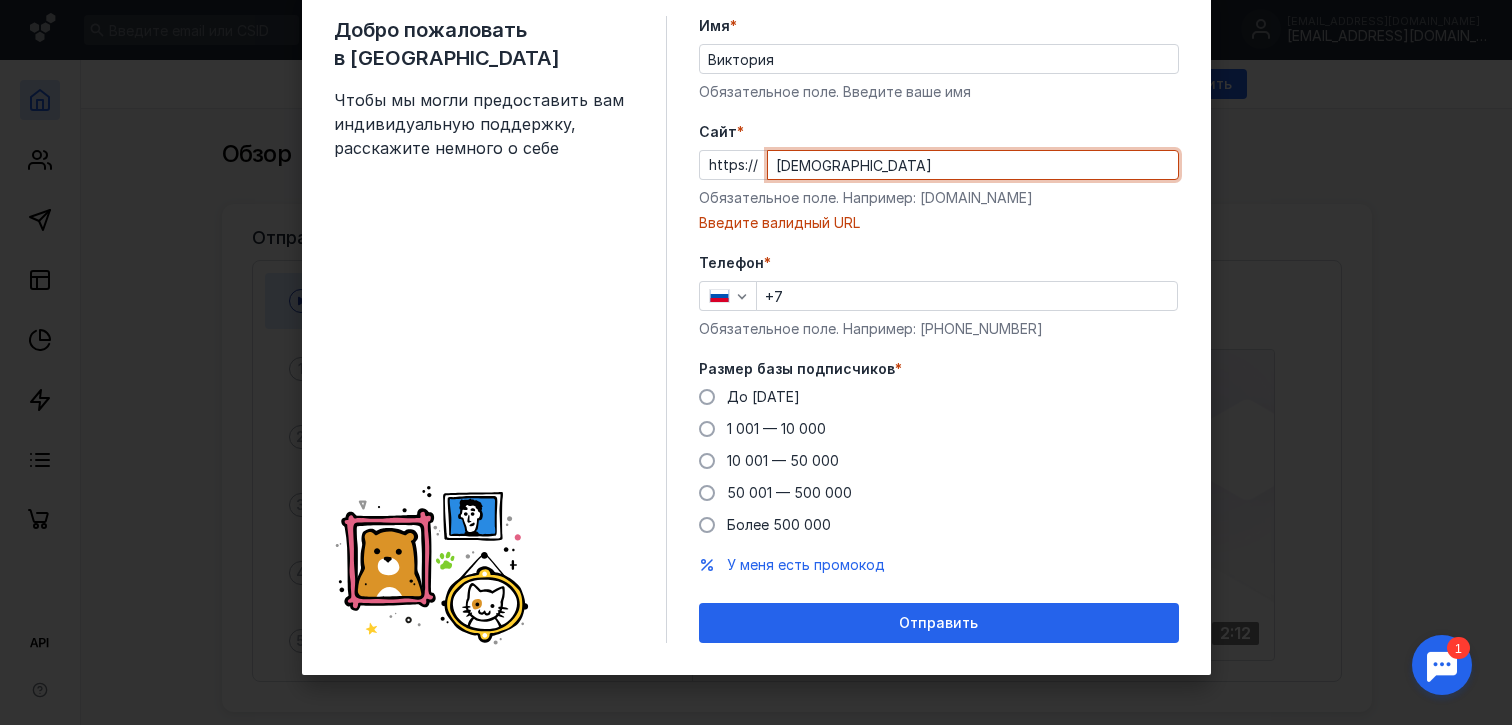 click on "[DEMOGRAPHIC_DATA]" at bounding box center [973, 165] 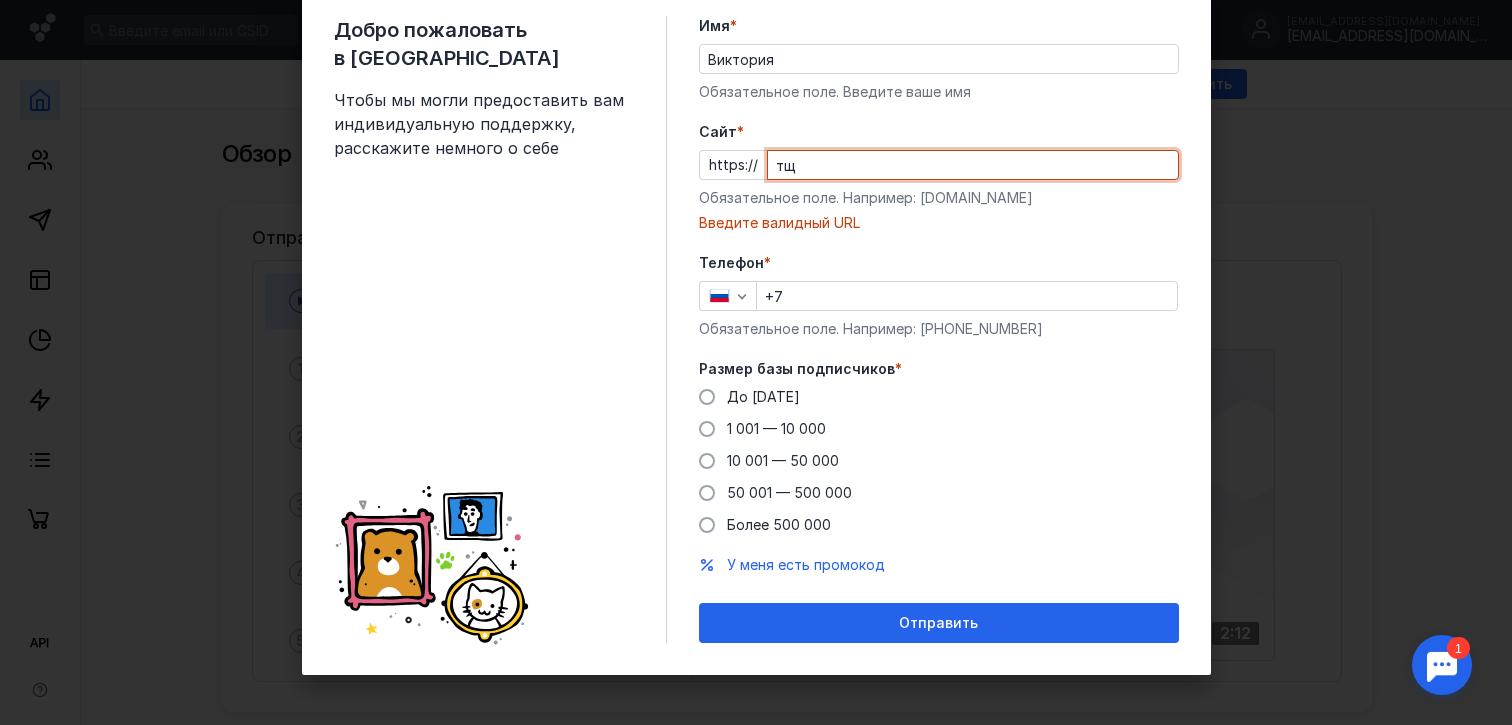 type on "т" 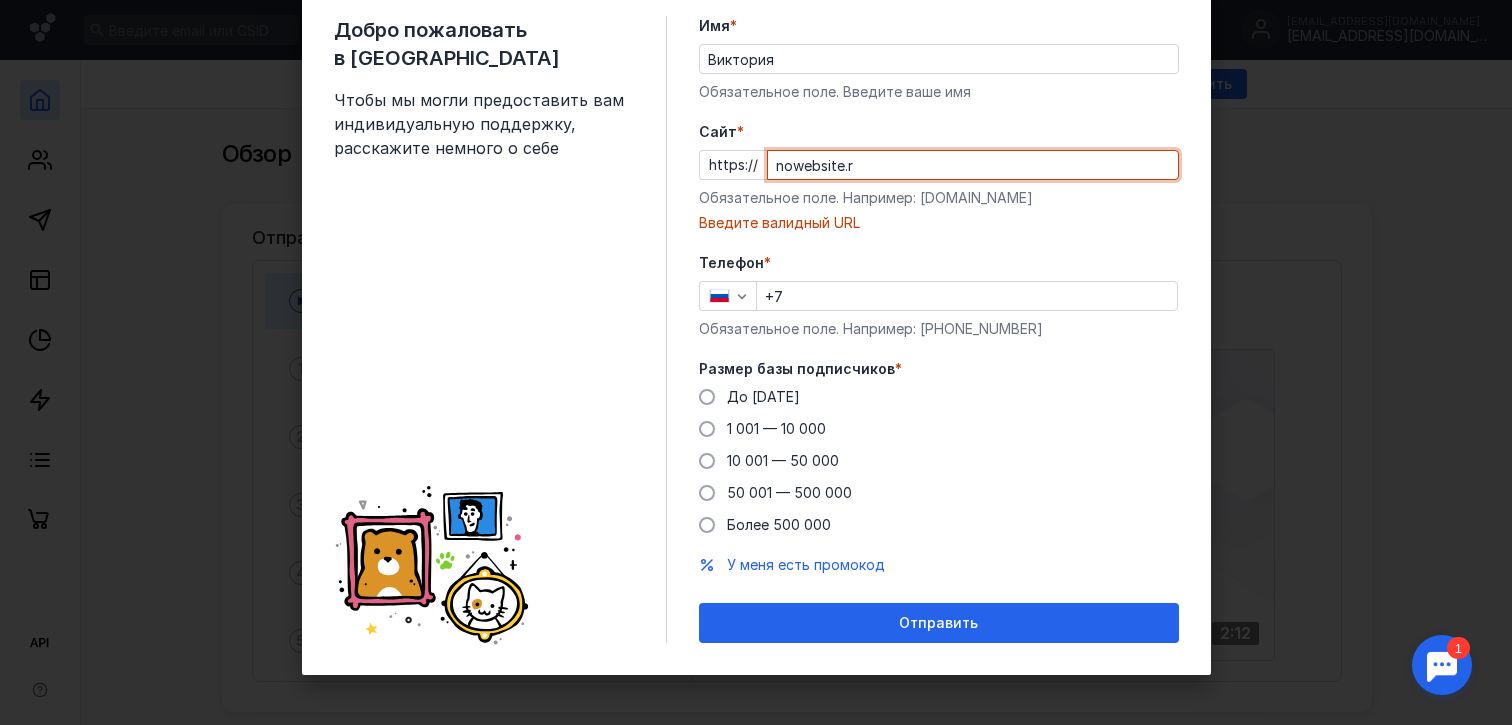 scroll, scrollTop: 41, scrollLeft: 0, axis: vertical 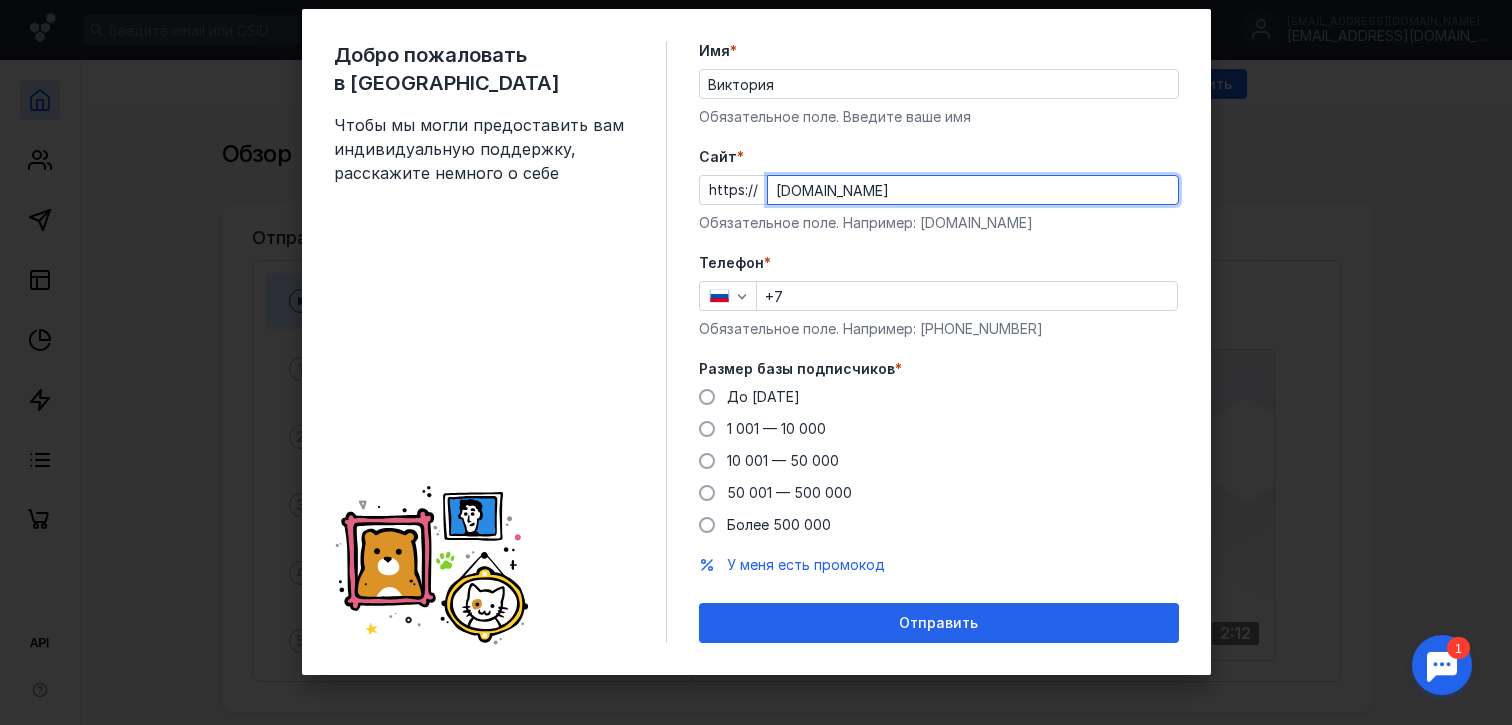 type on "[DOMAIN_NAME]" 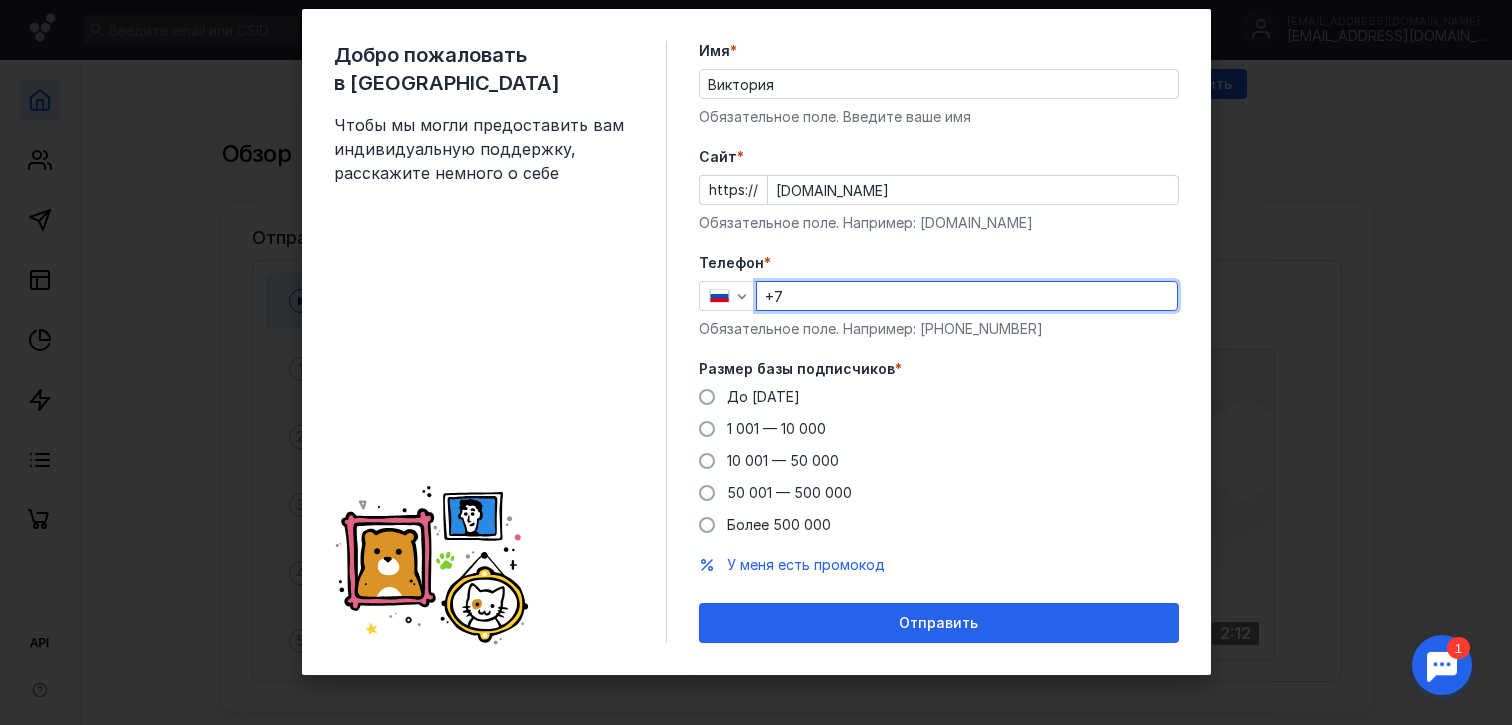 click on "+7" at bounding box center [967, 296] 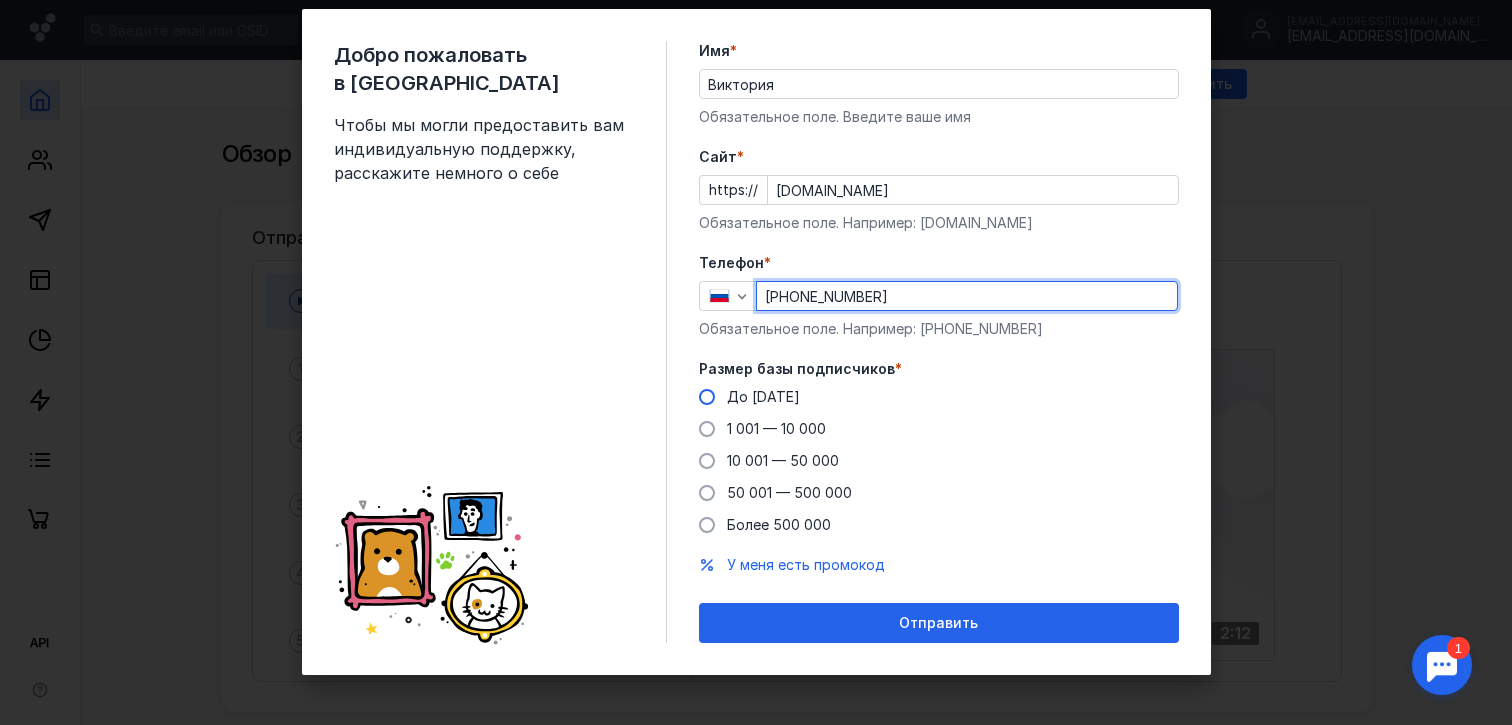 type on "[PHONE_NUMBER]" 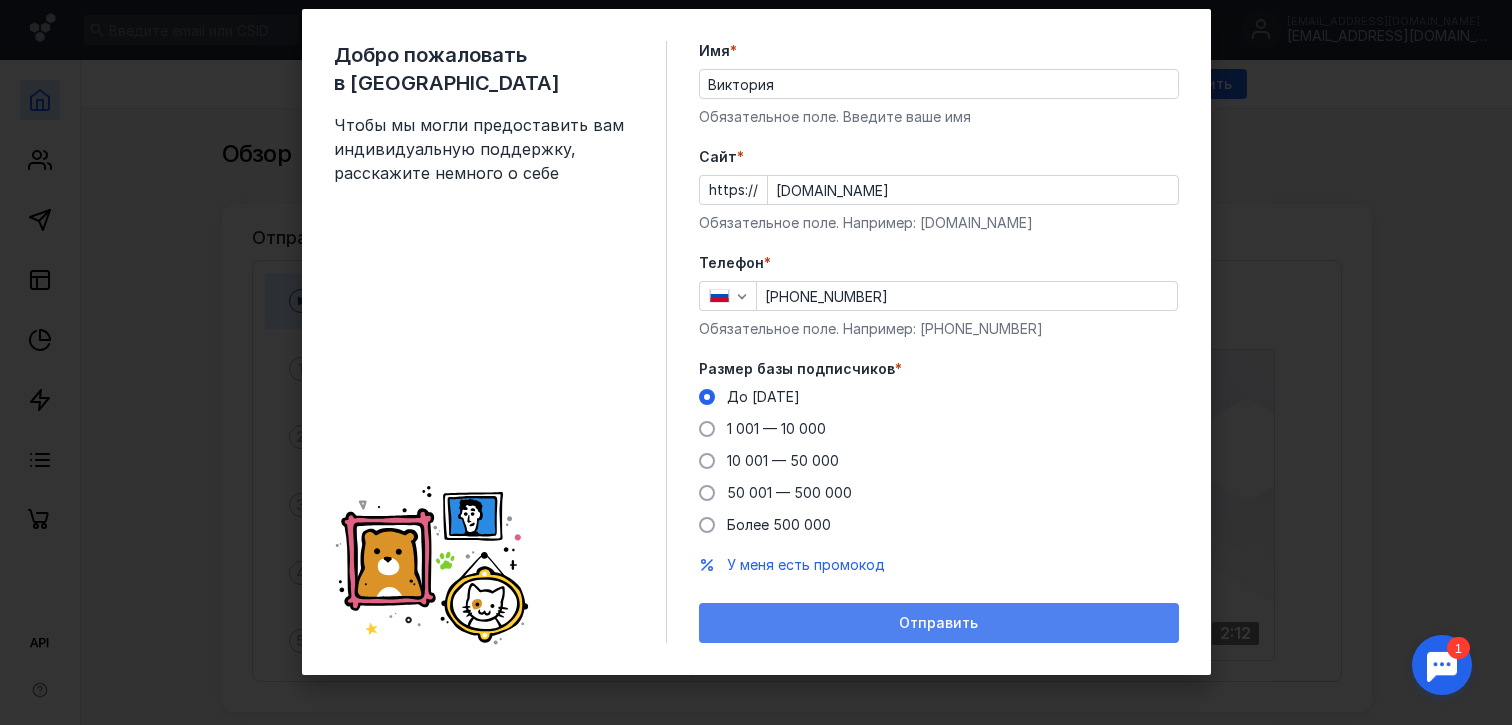 click on "Отправить" at bounding box center (939, 623) 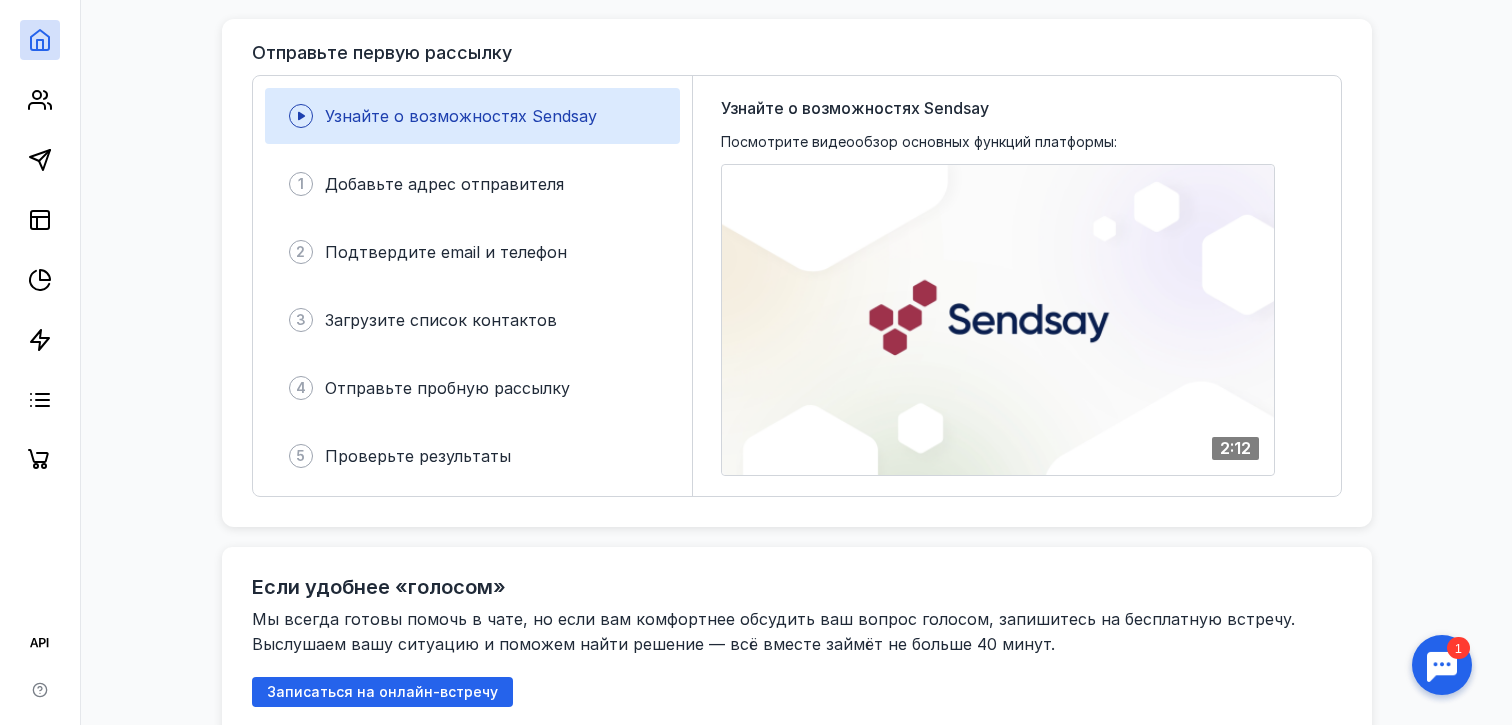 scroll, scrollTop: 213, scrollLeft: 0, axis: vertical 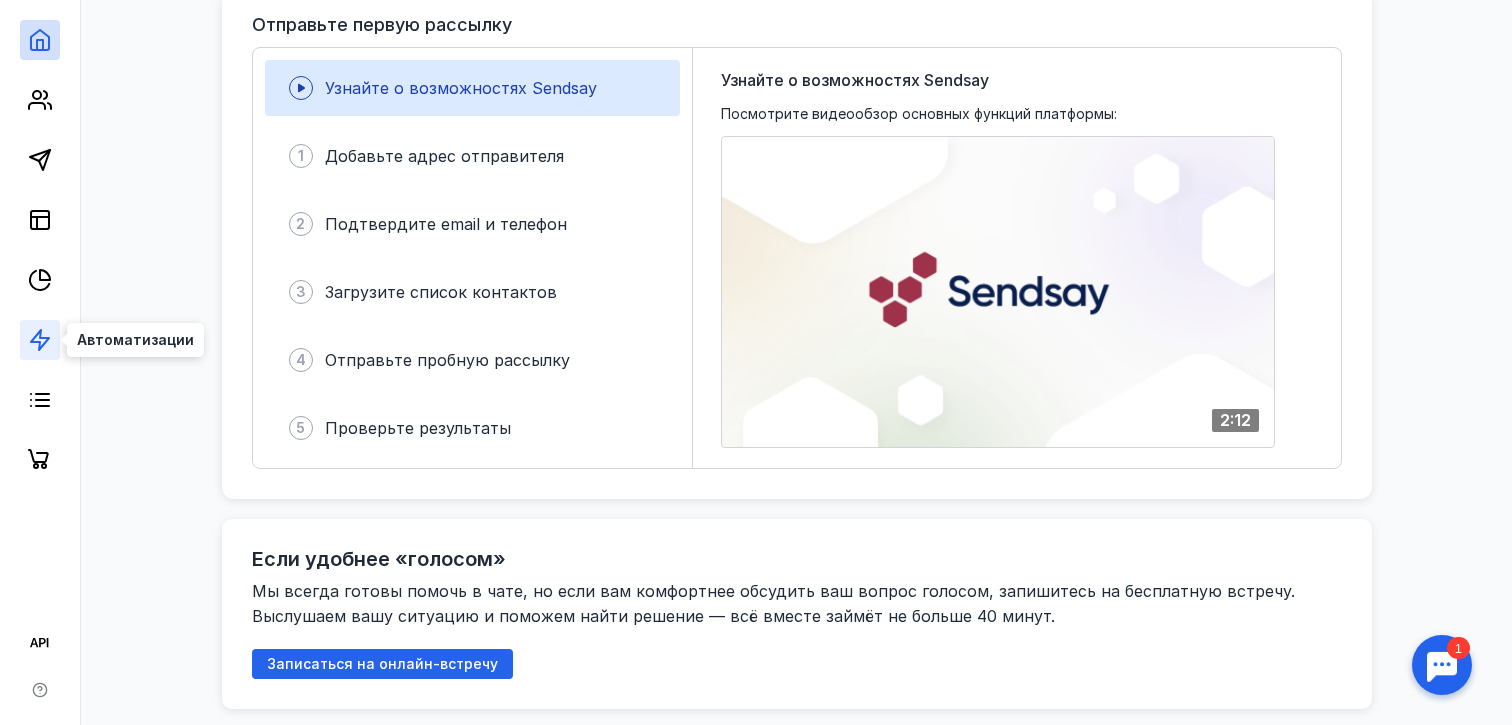 click 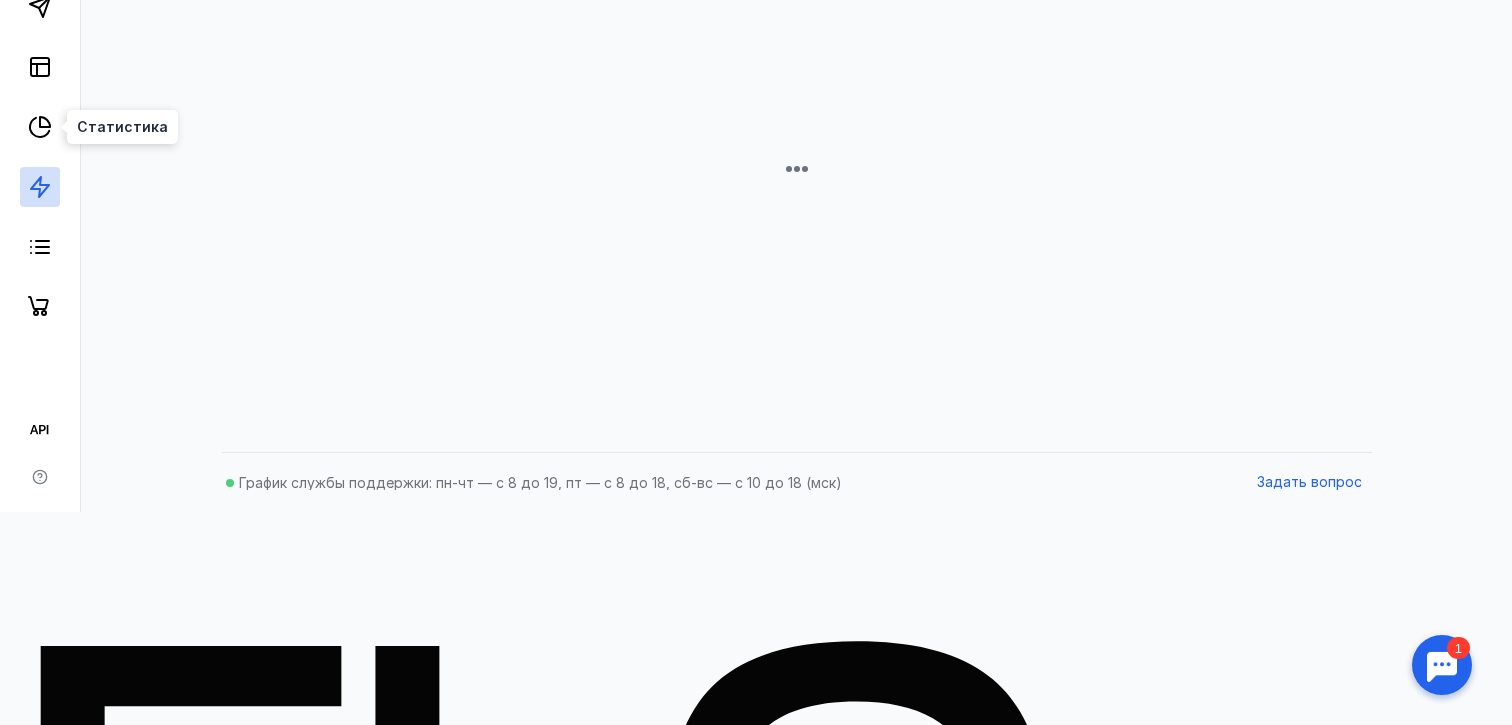 scroll, scrollTop: 0, scrollLeft: 0, axis: both 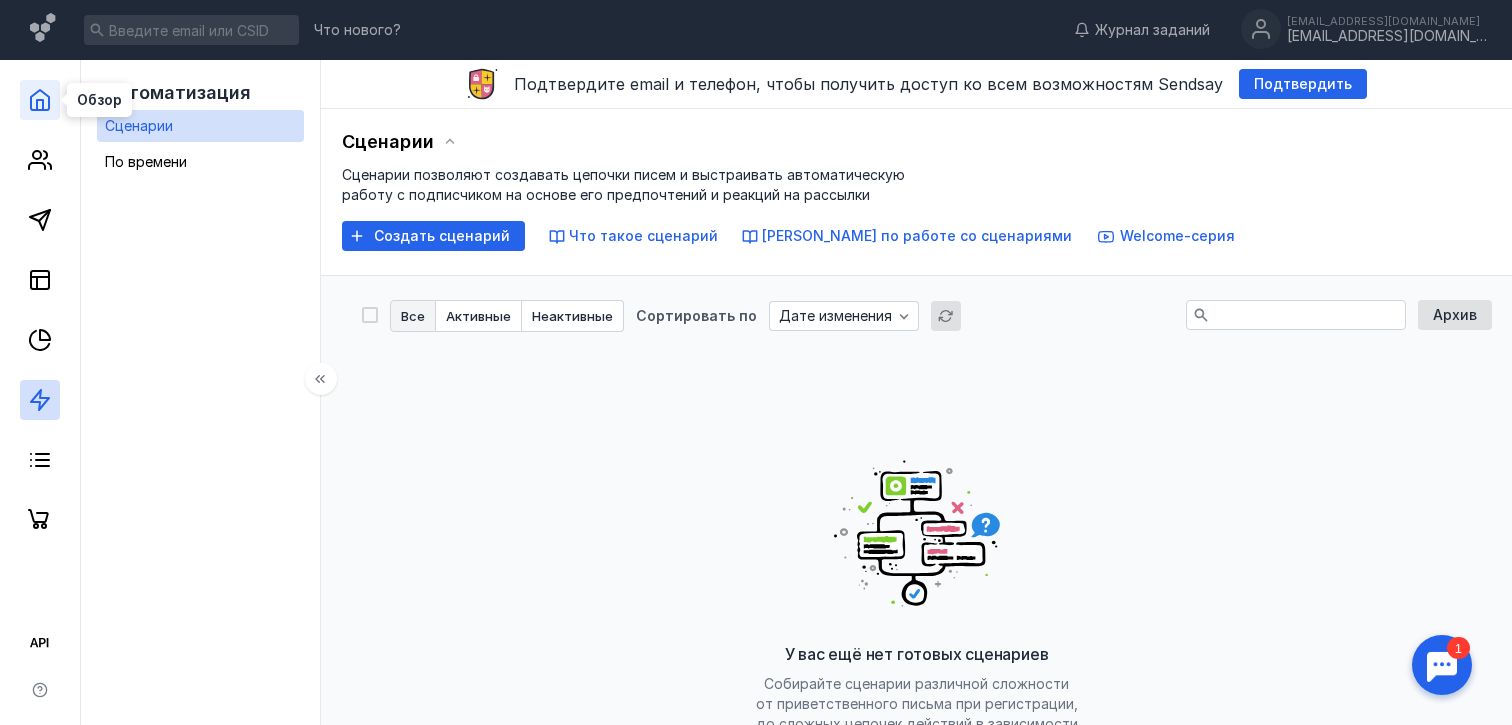 click 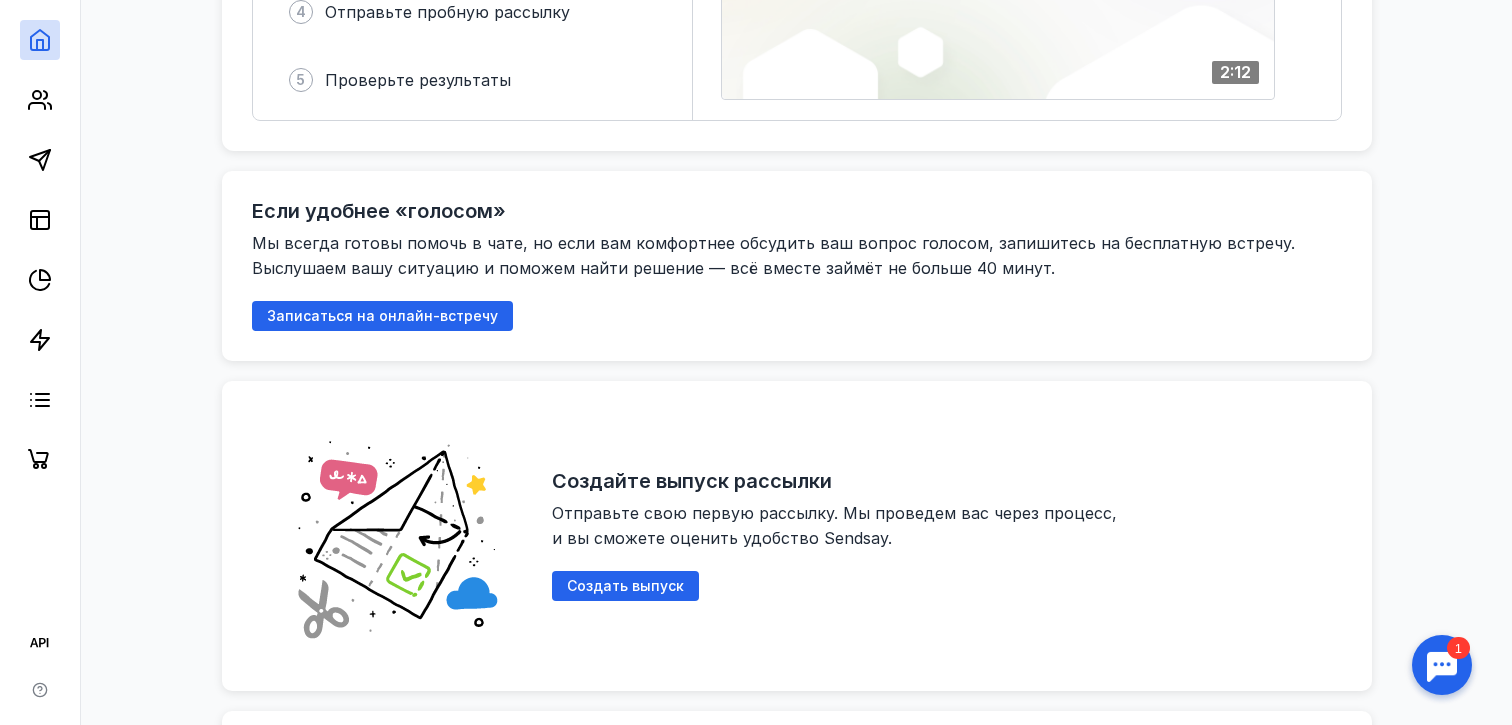 scroll, scrollTop: 0, scrollLeft: 0, axis: both 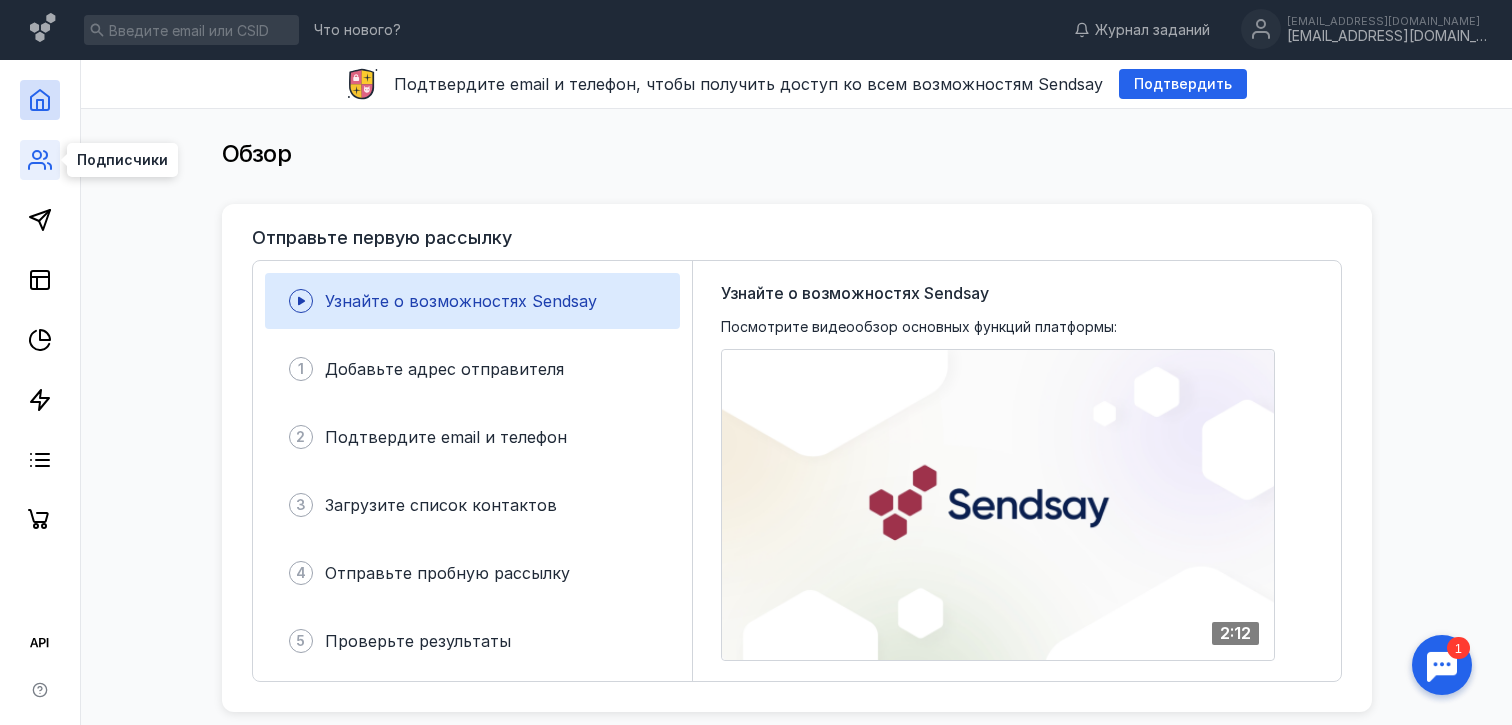 click 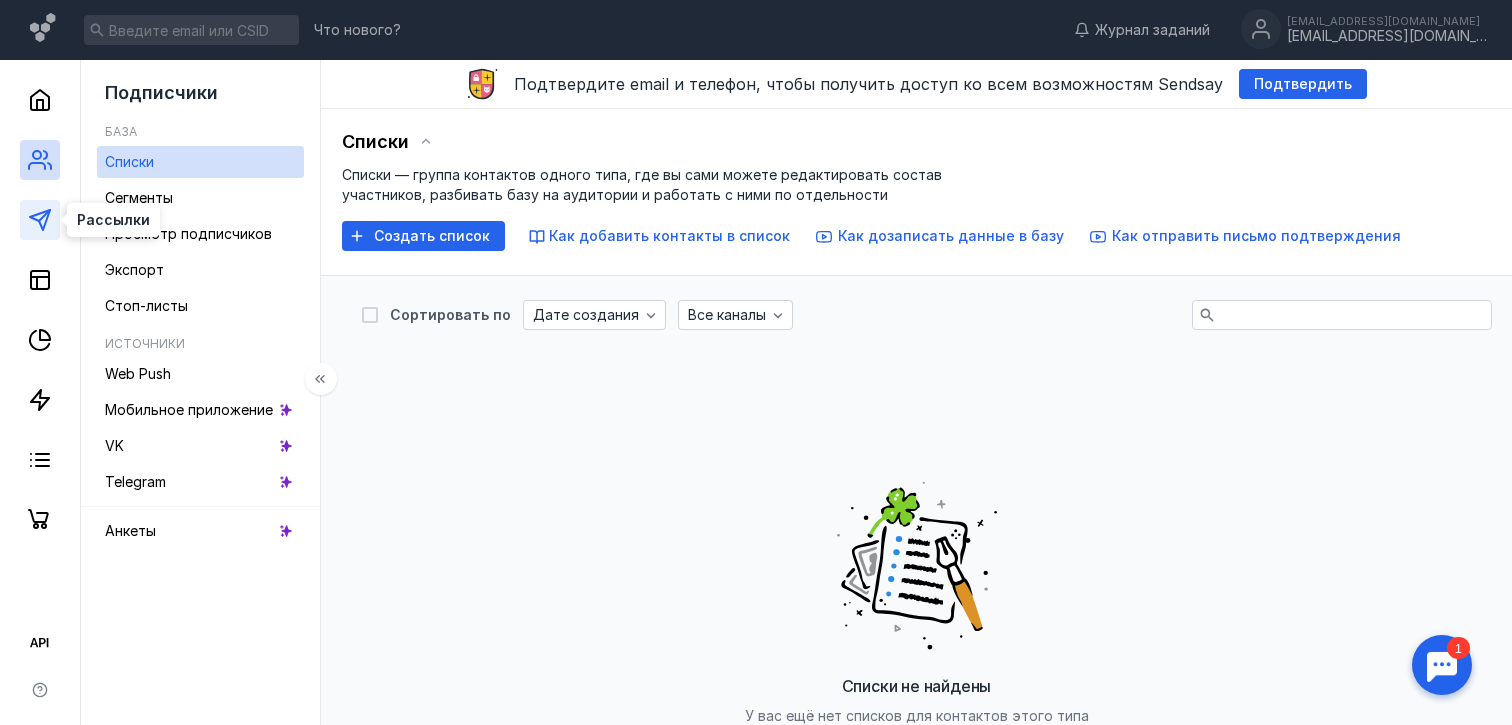 click 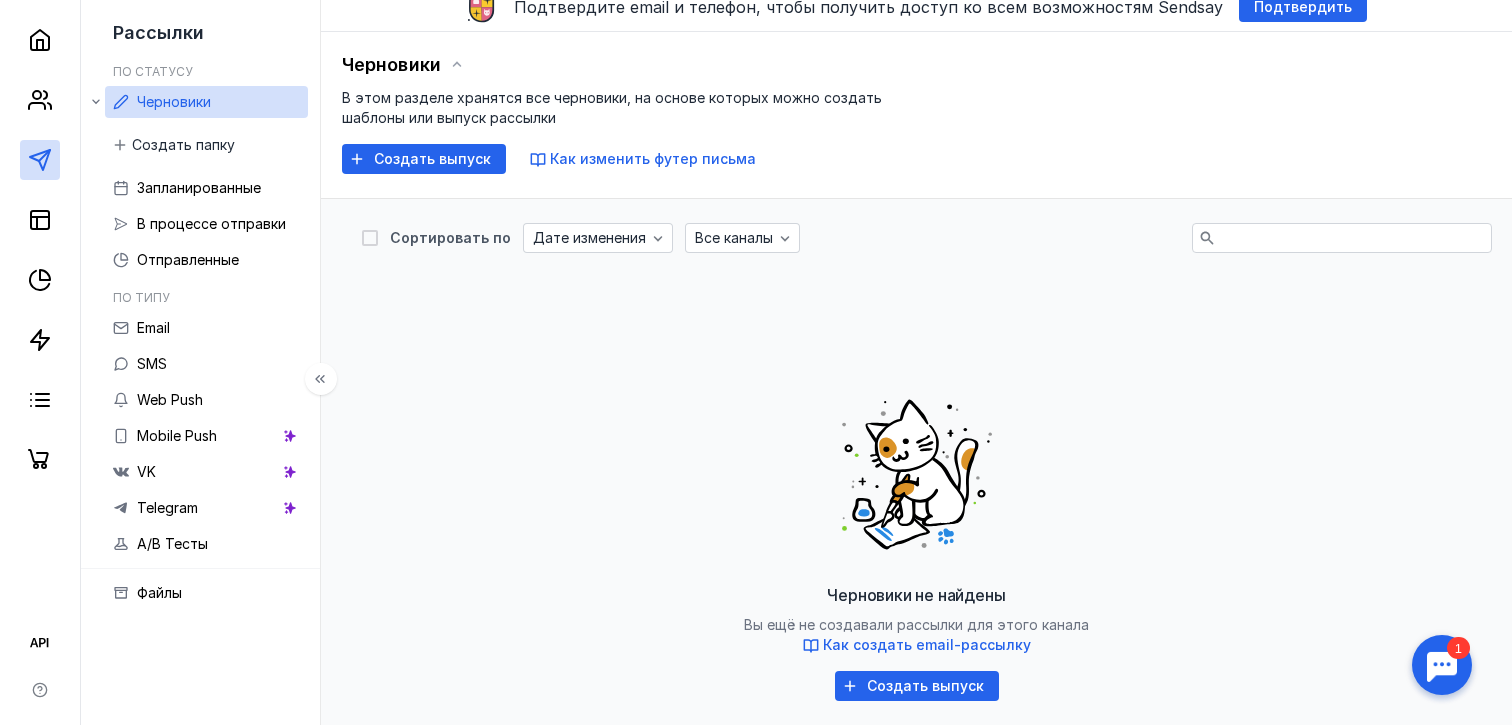 scroll, scrollTop: 84, scrollLeft: 0, axis: vertical 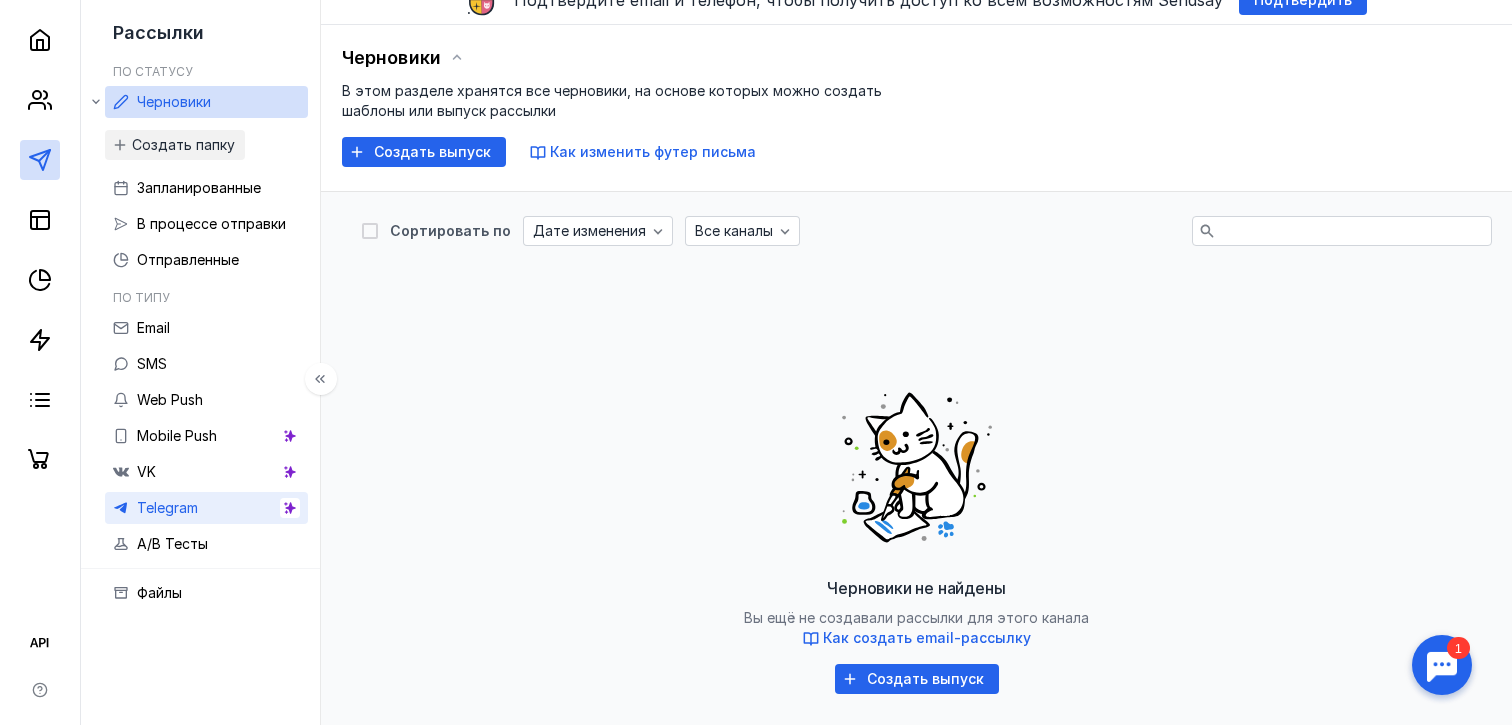 click 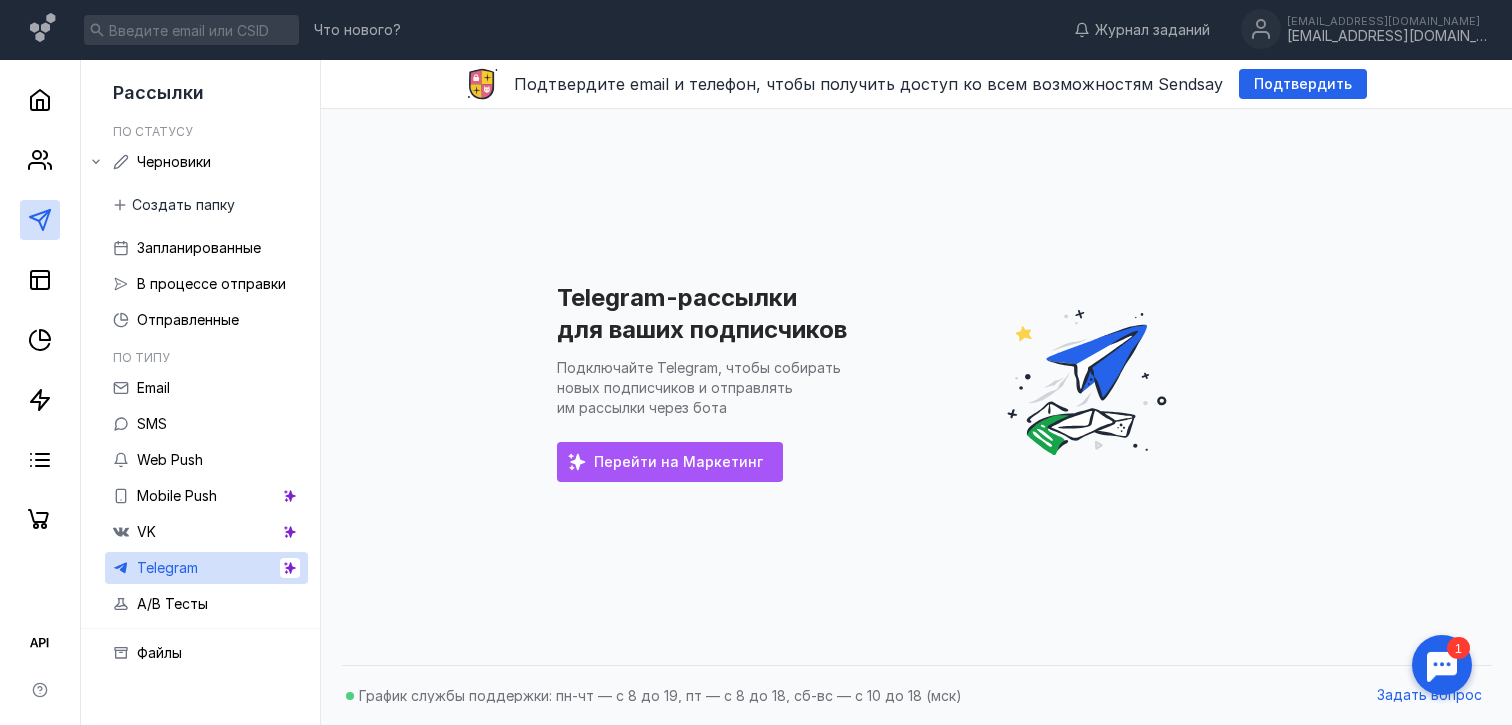 click on "Перейти на Маркетинг" at bounding box center (678, 462) 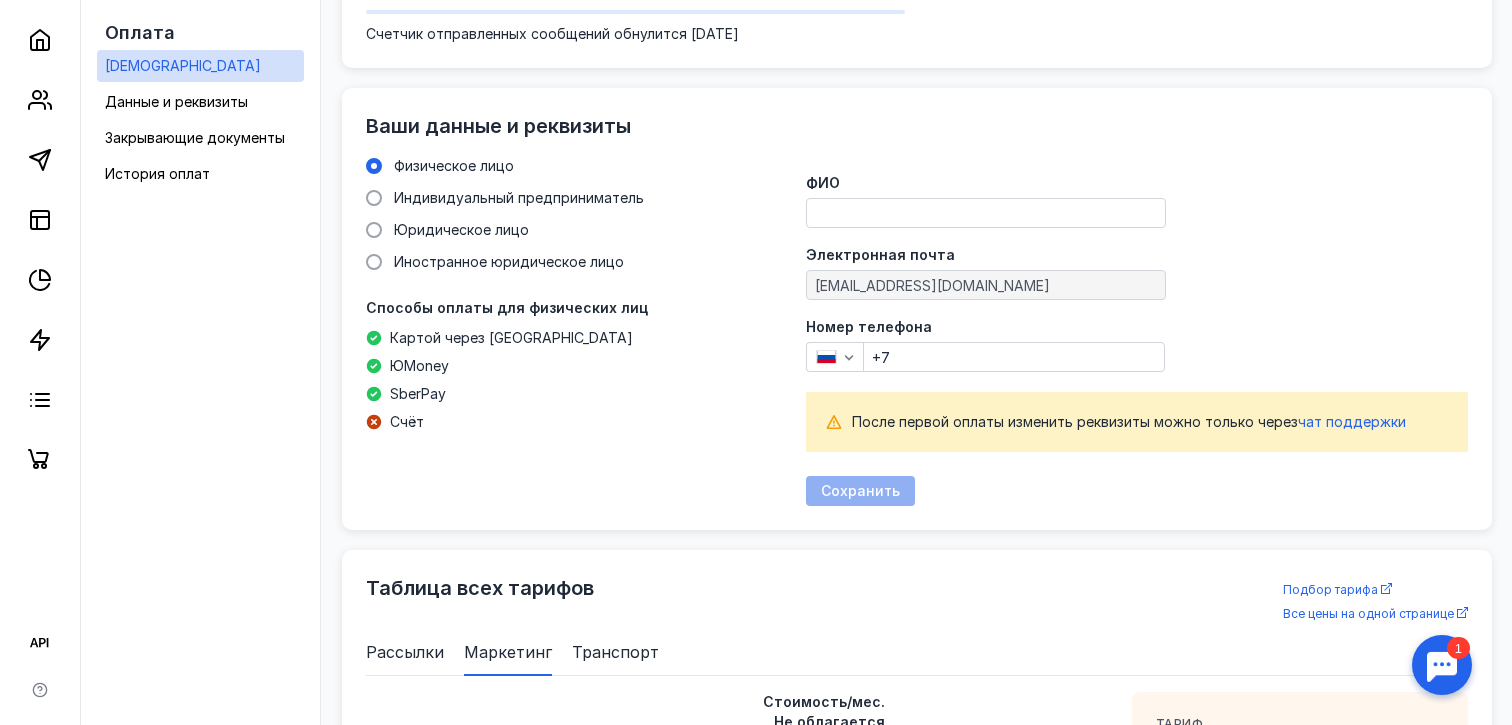 scroll, scrollTop: 0, scrollLeft: 0, axis: both 